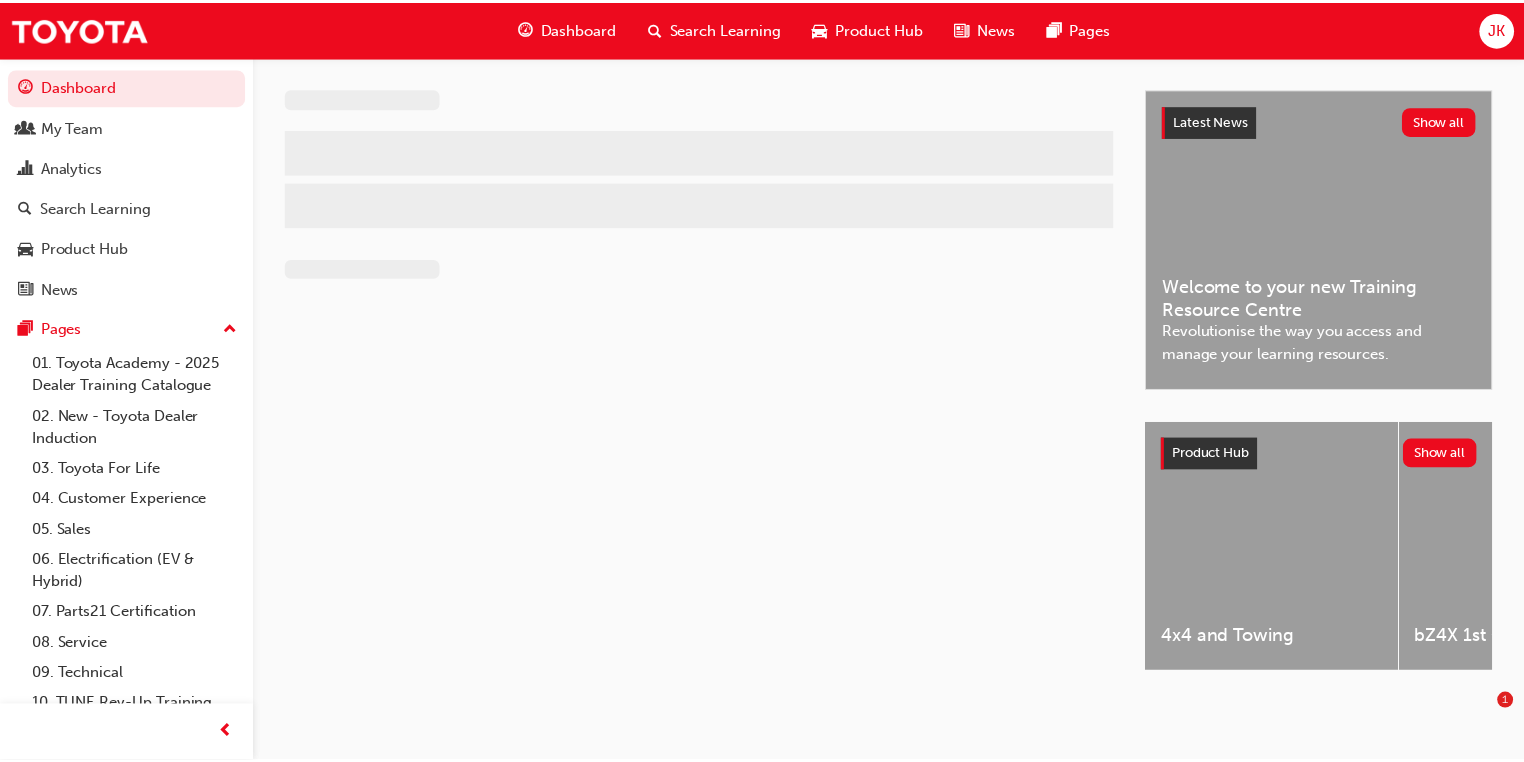 scroll, scrollTop: 0, scrollLeft: 0, axis: both 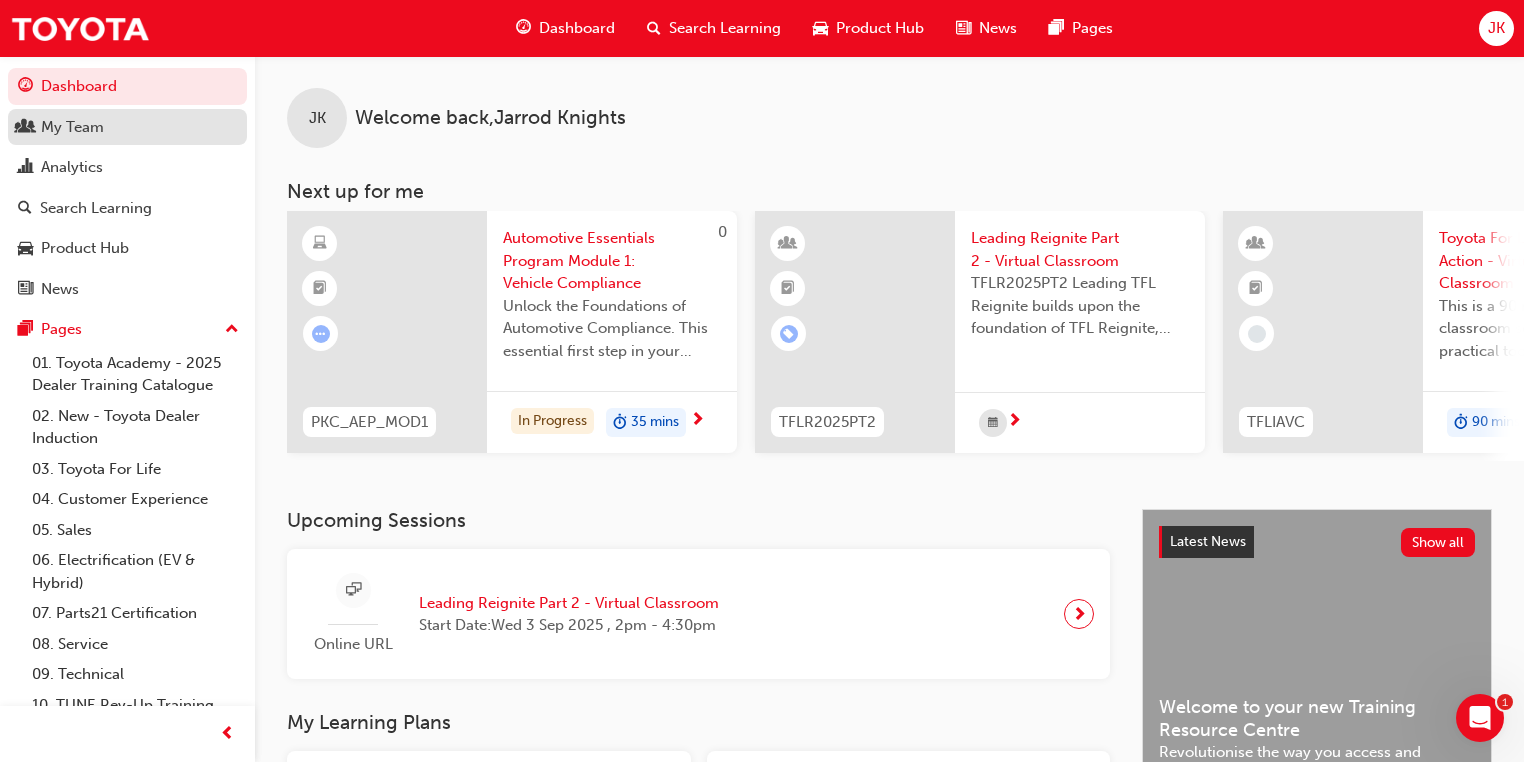 click on "My Team" at bounding box center [72, 127] 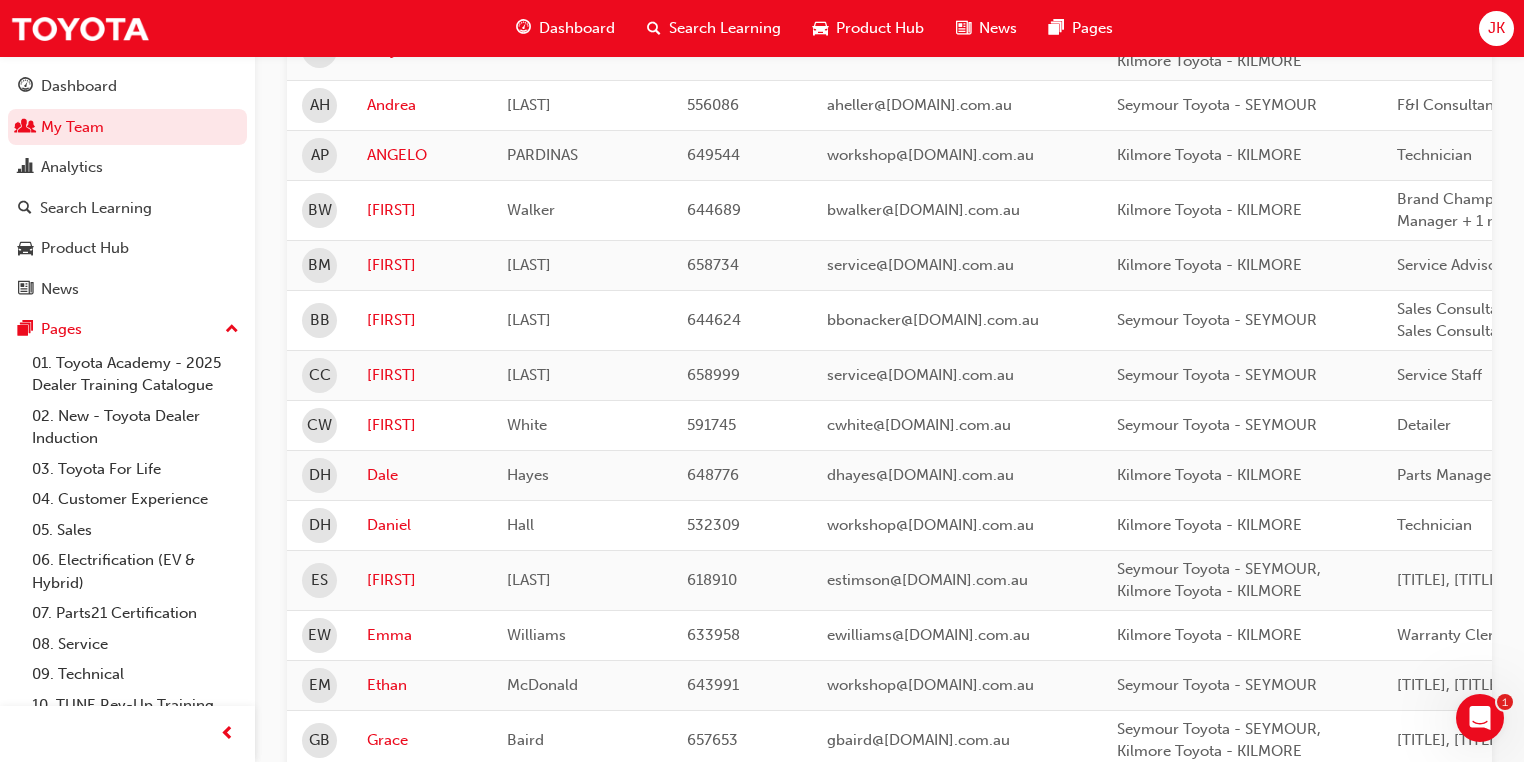 scroll, scrollTop: 480, scrollLeft: 0, axis: vertical 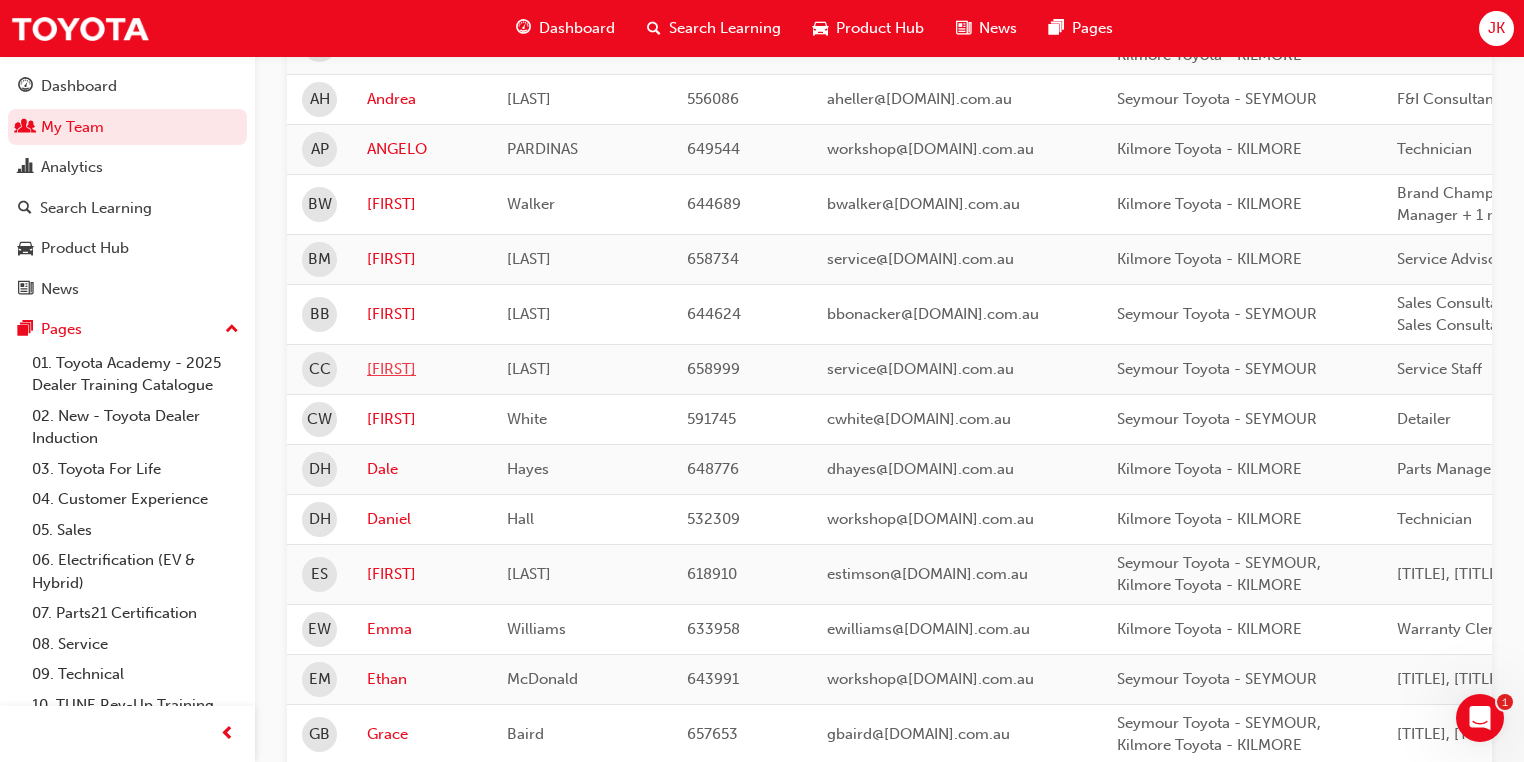 click on "[FIRST]" at bounding box center [422, 369] 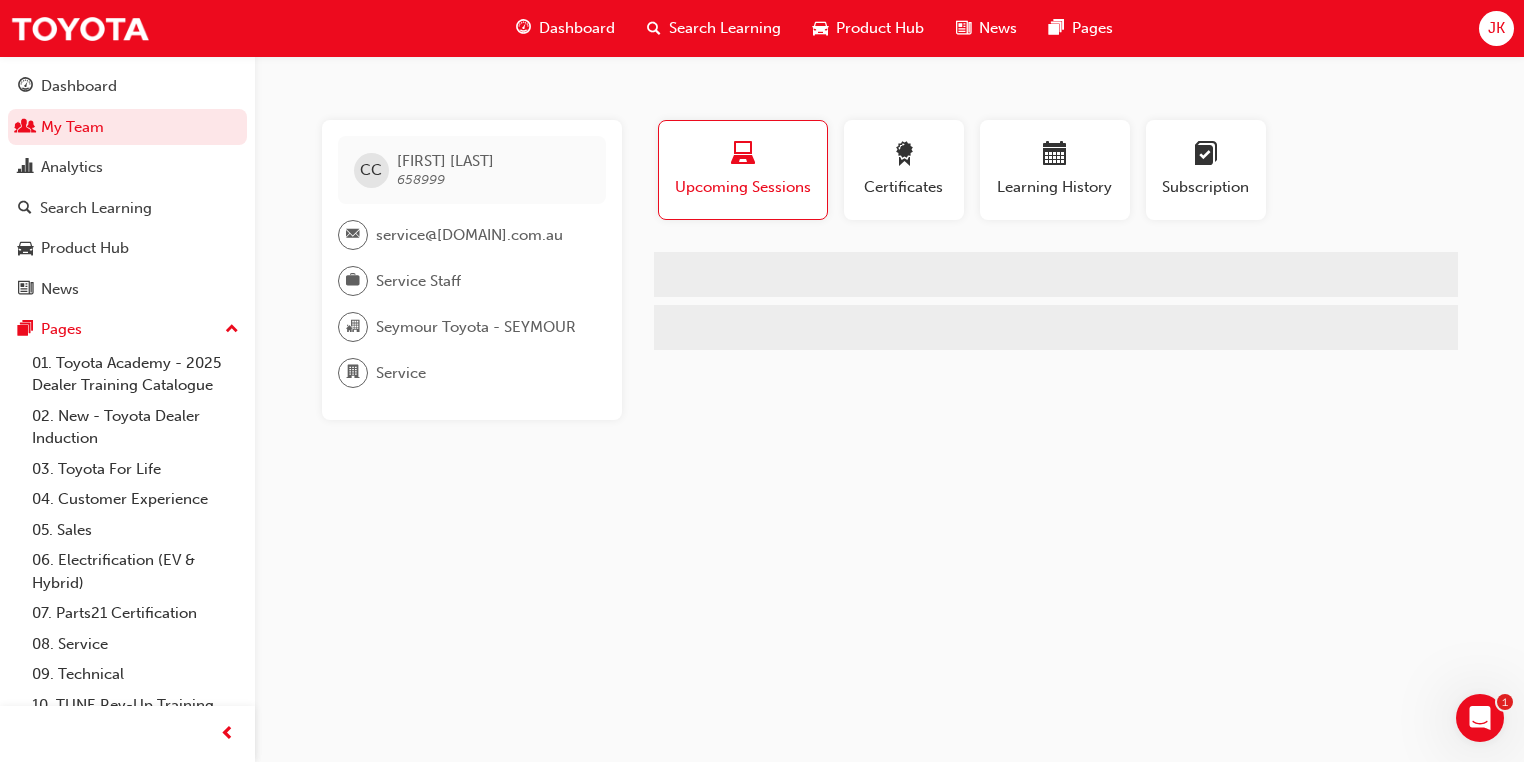 scroll, scrollTop: 0, scrollLeft: 0, axis: both 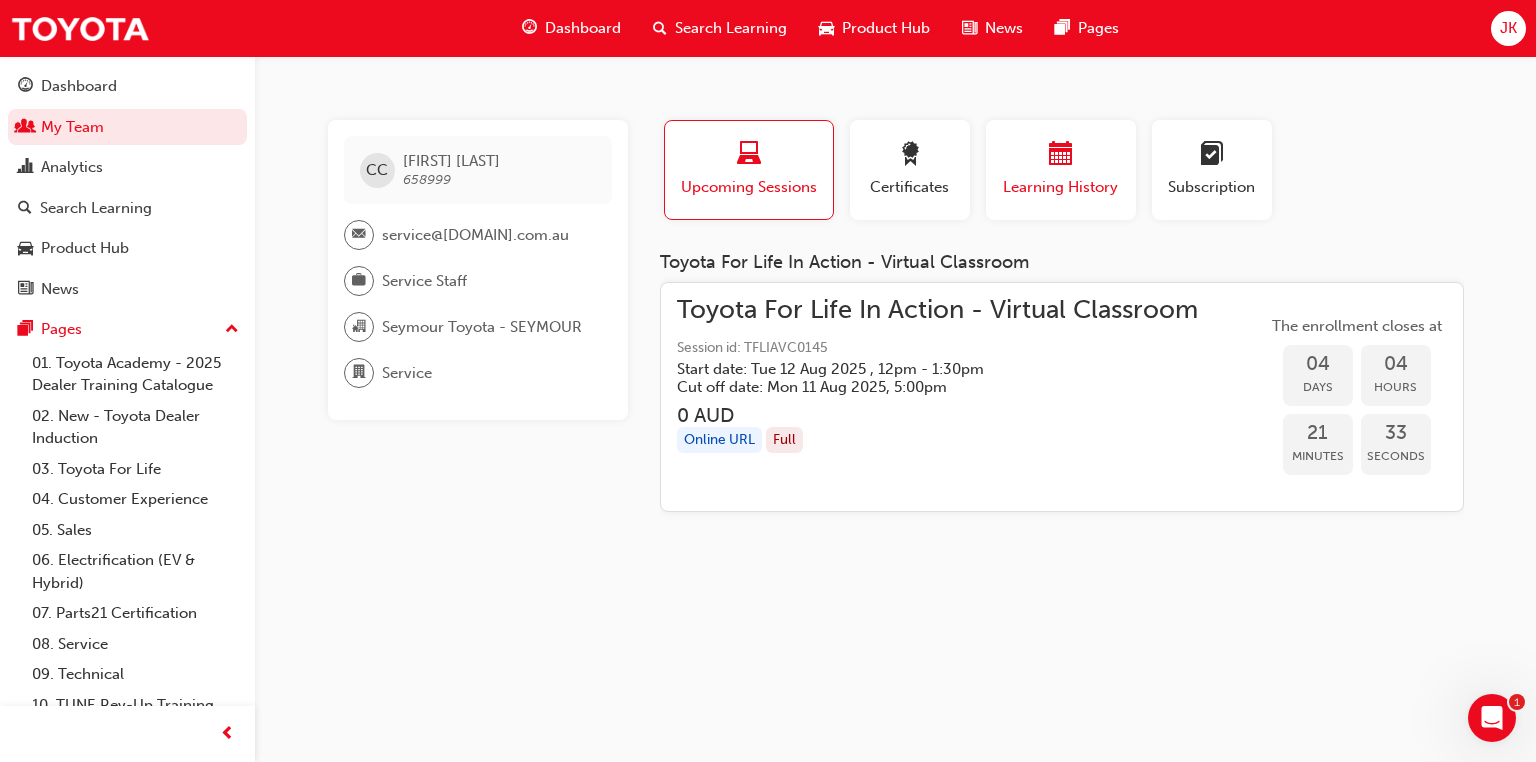 click on "Learning History" at bounding box center [1061, 187] 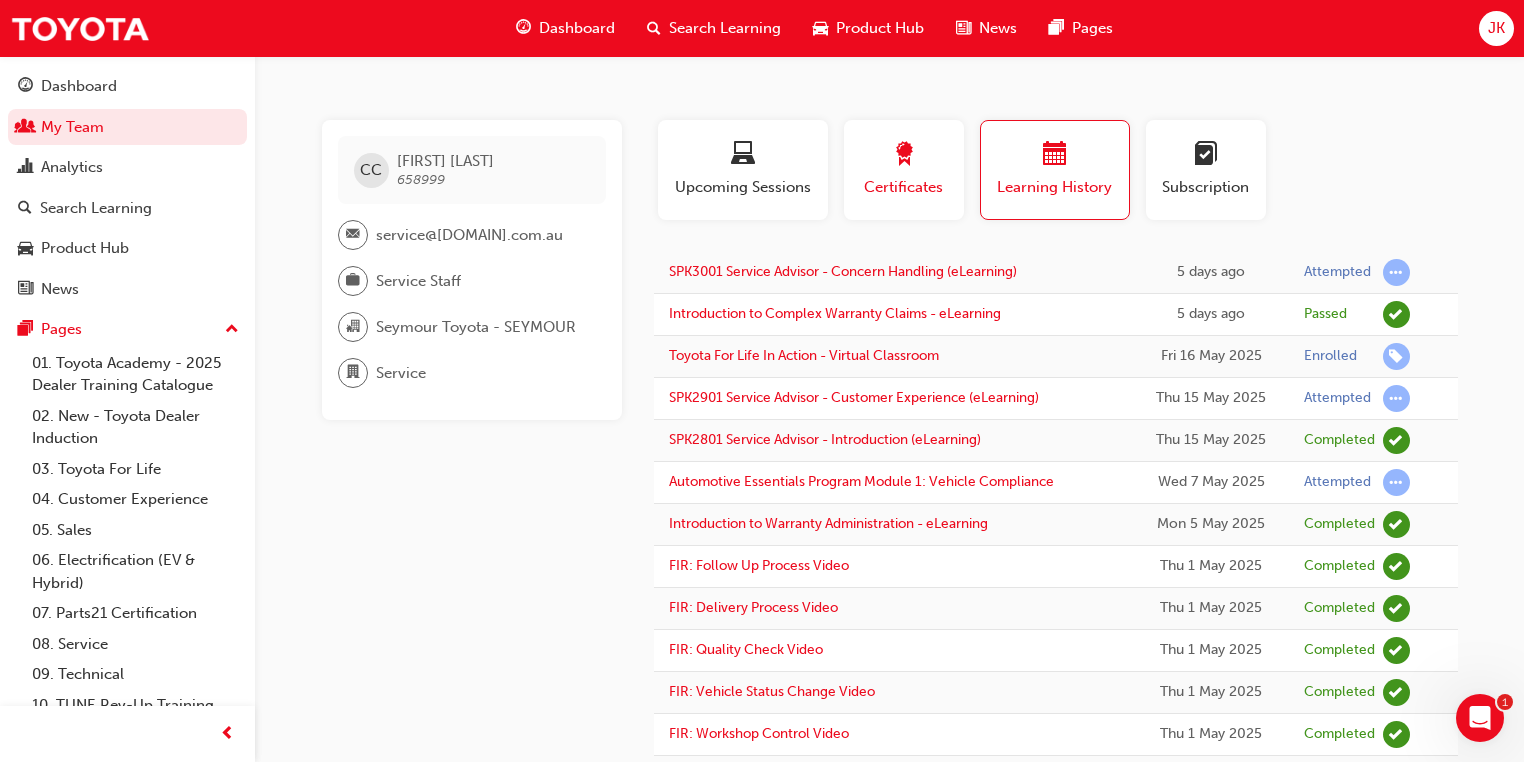 click on "Certificates" at bounding box center [904, 170] 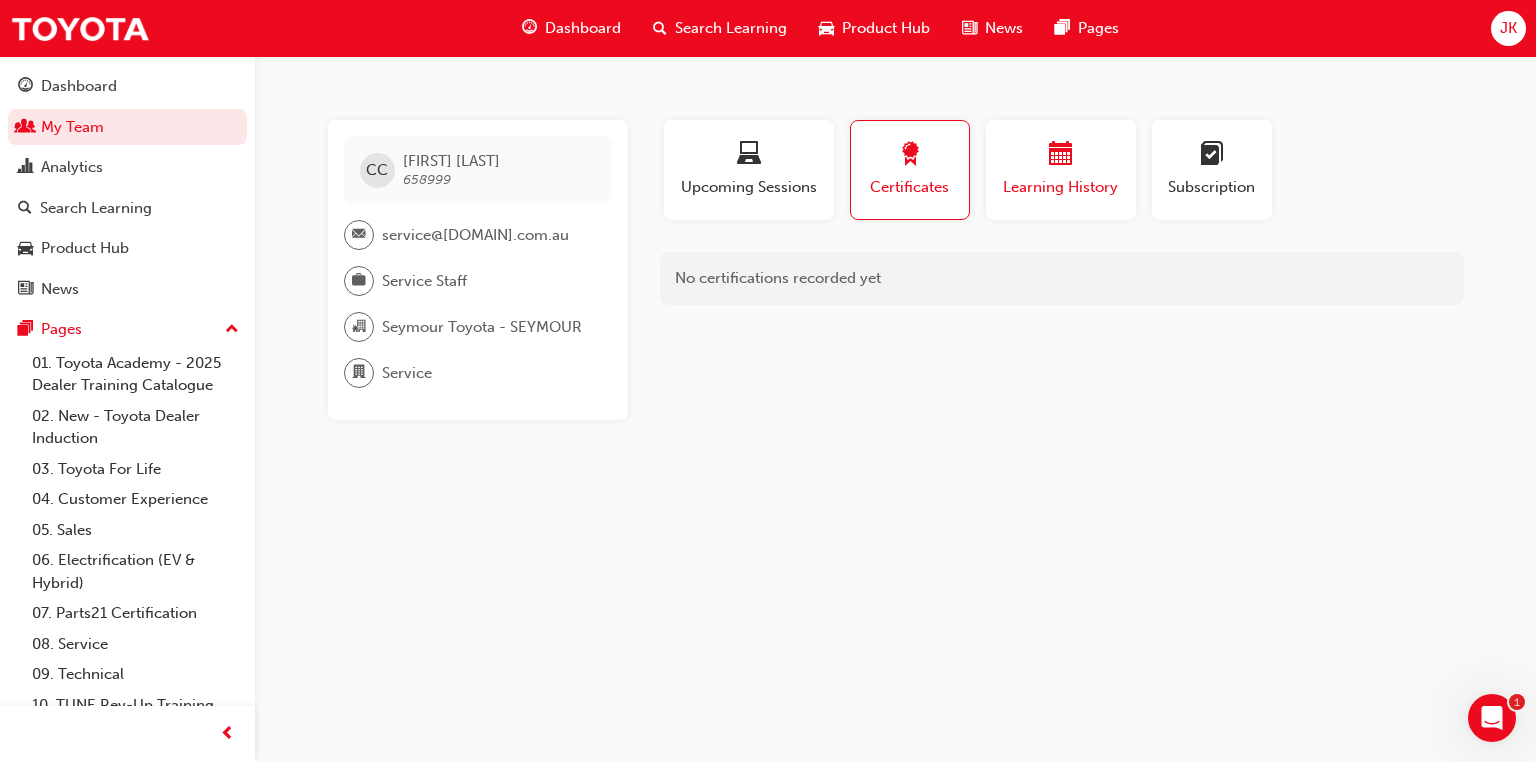 click at bounding box center (1061, 155) 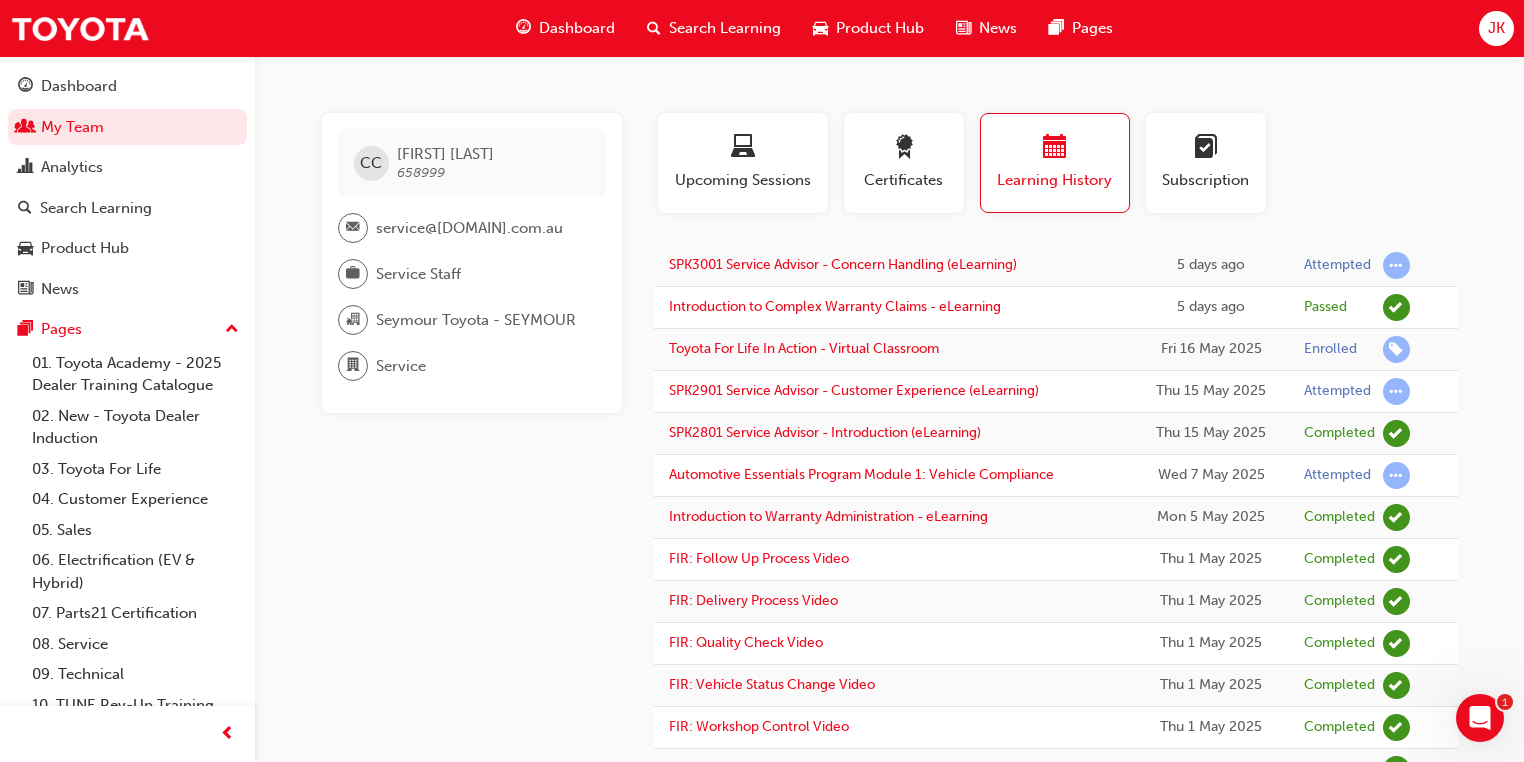 scroll, scrollTop: 0, scrollLeft: 0, axis: both 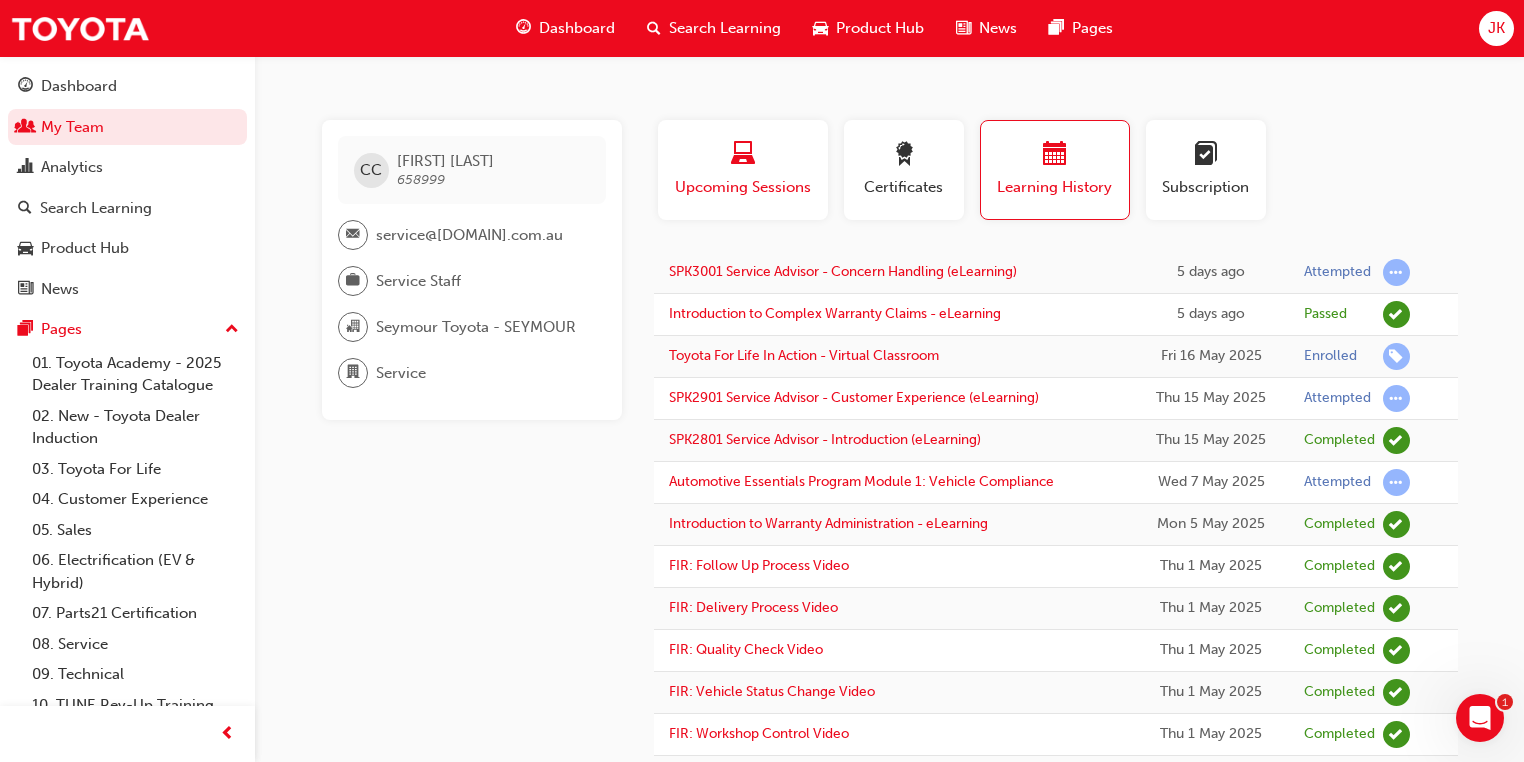 click on "Upcoming Sessions" at bounding box center (743, 187) 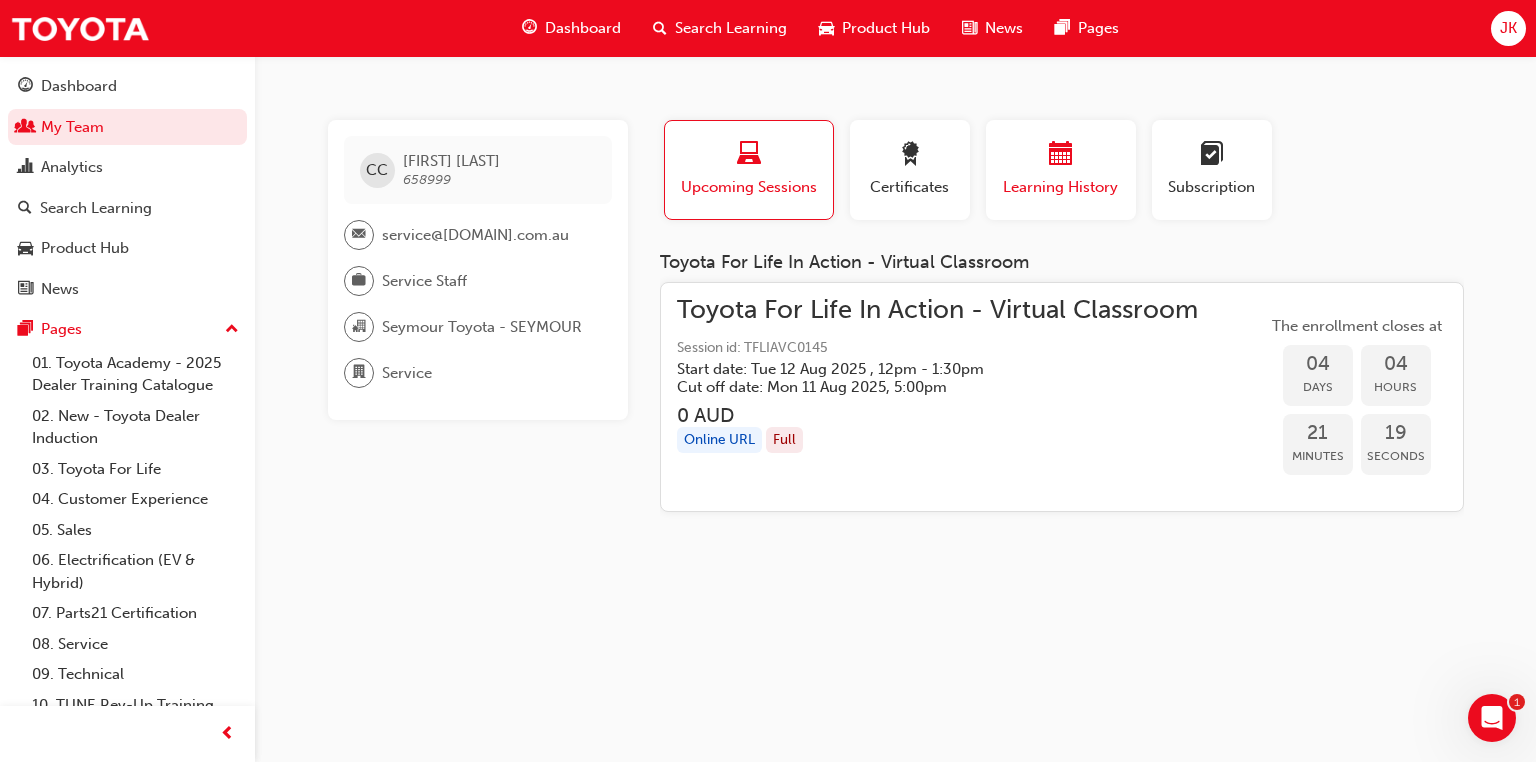 click on "Learning History" at bounding box center [1061, 187] 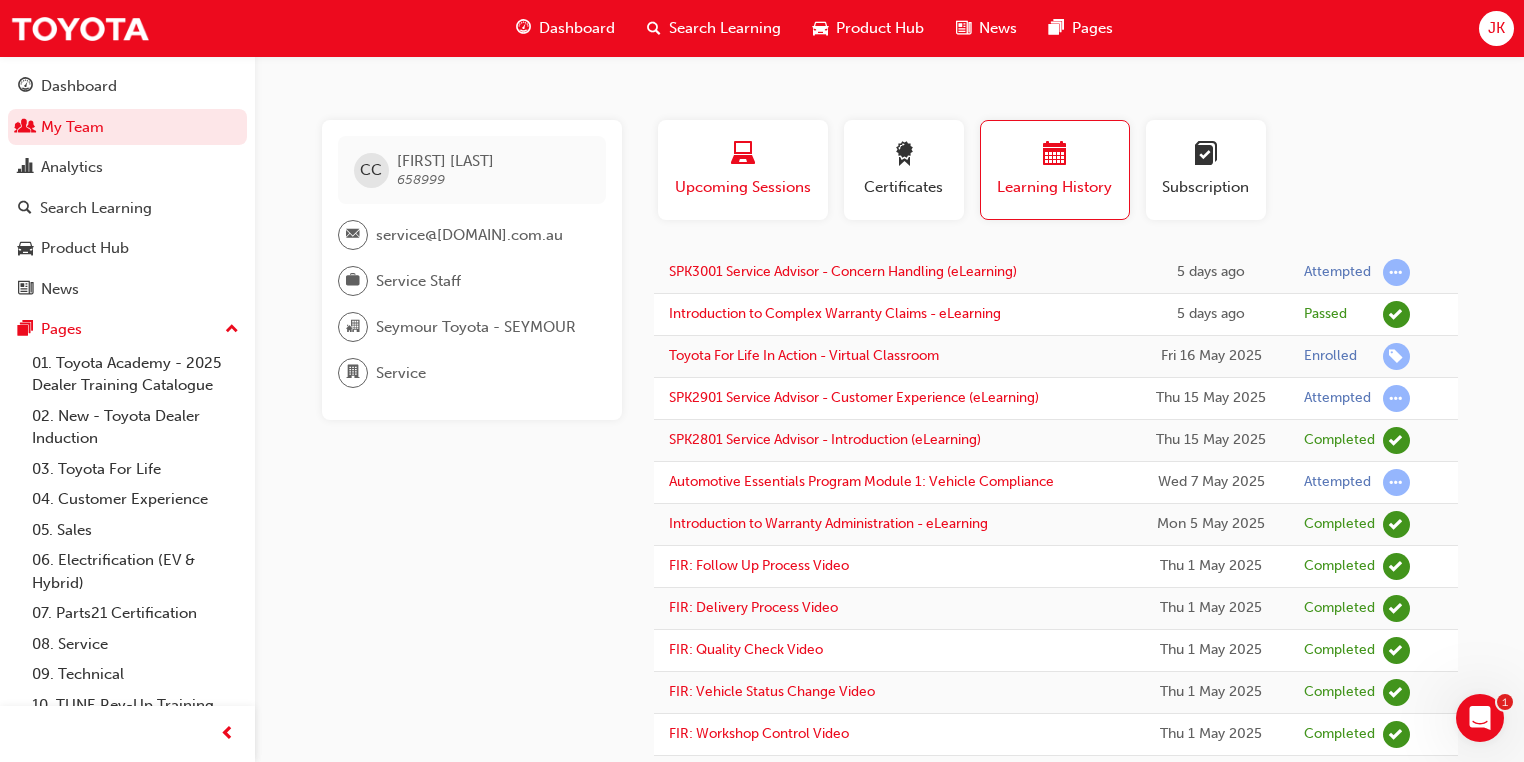 click at bounding box center [743, 157] 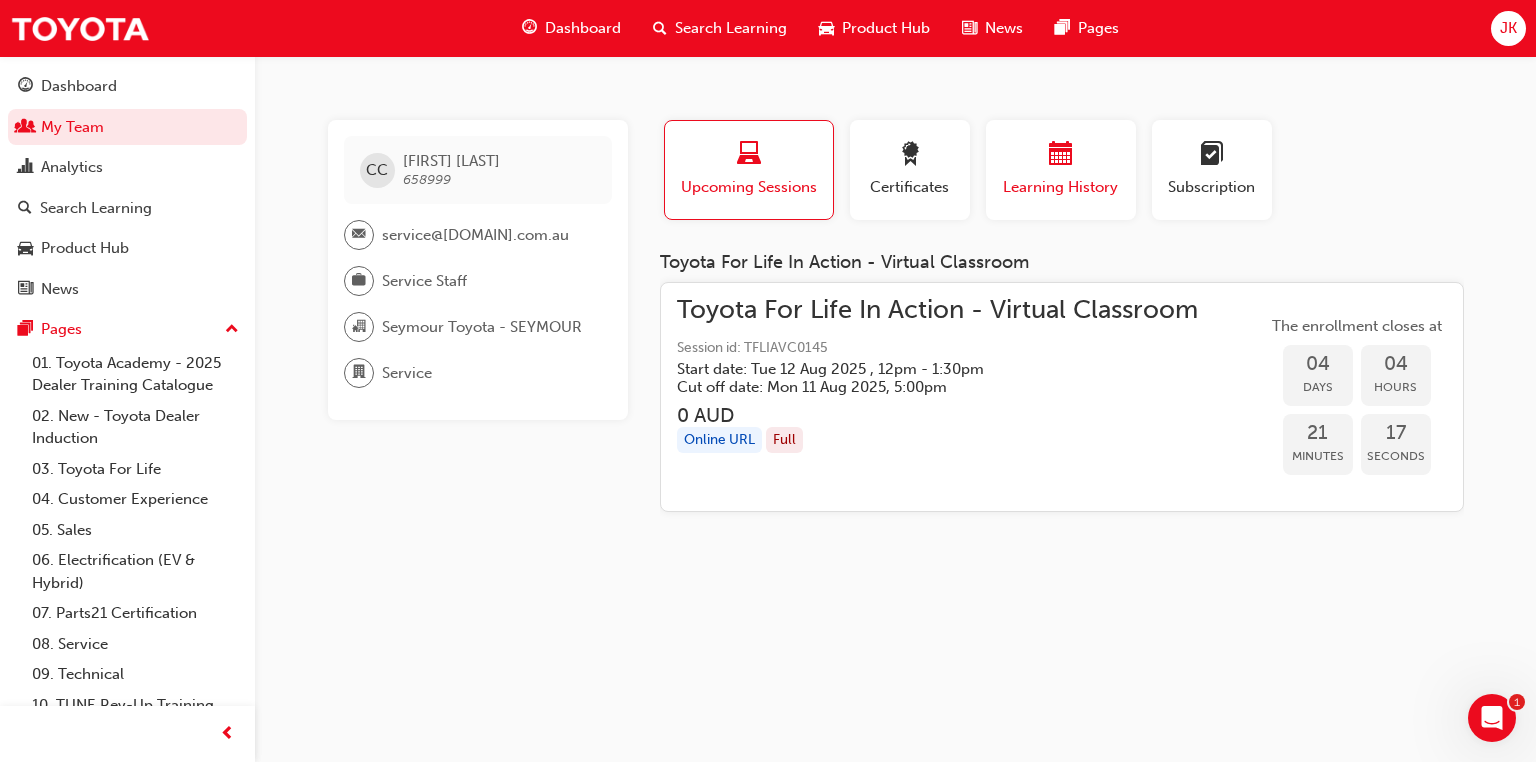 click on "Learning History" at bounding box center [1061, 170] 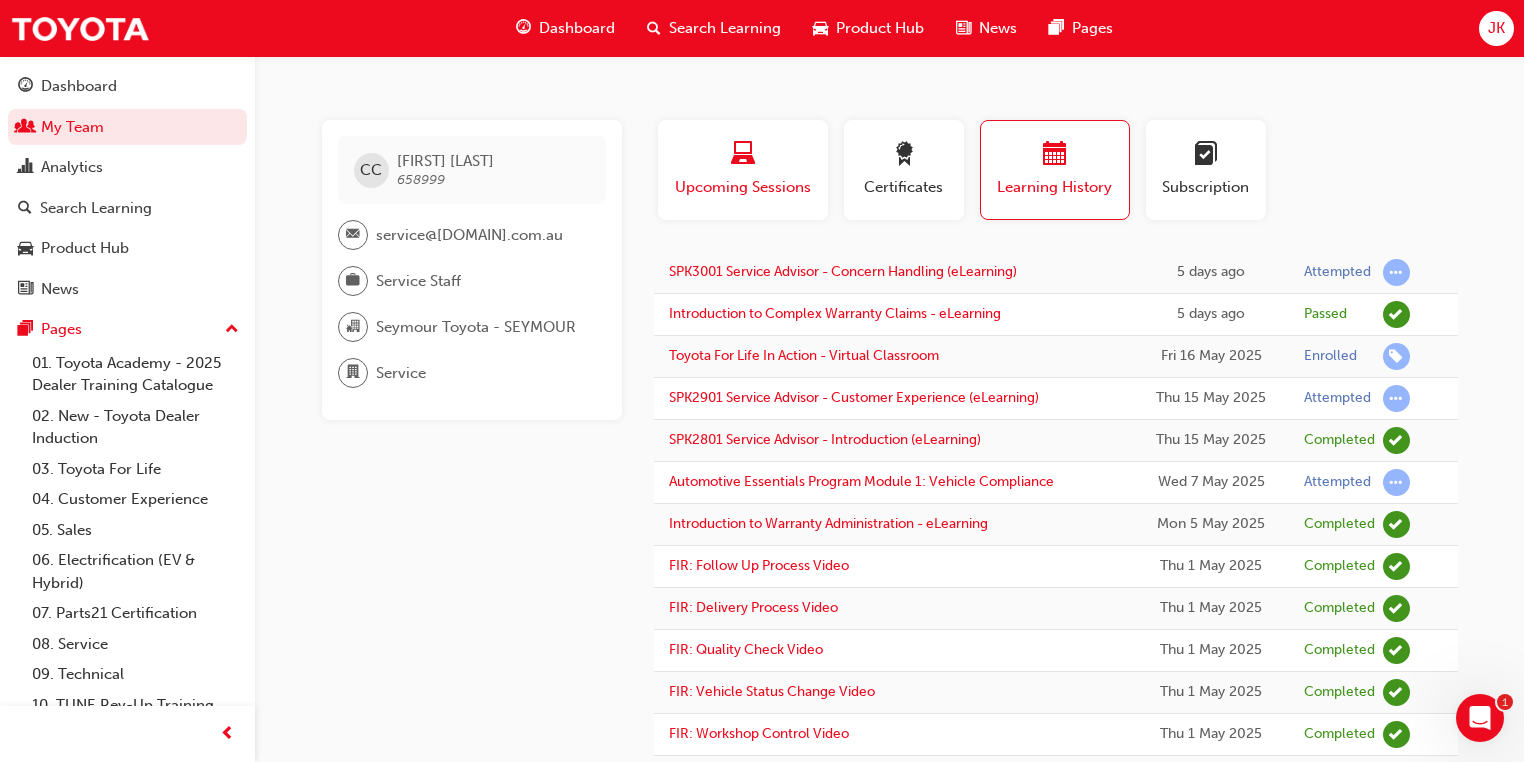 click at bounding box center (743, 155) 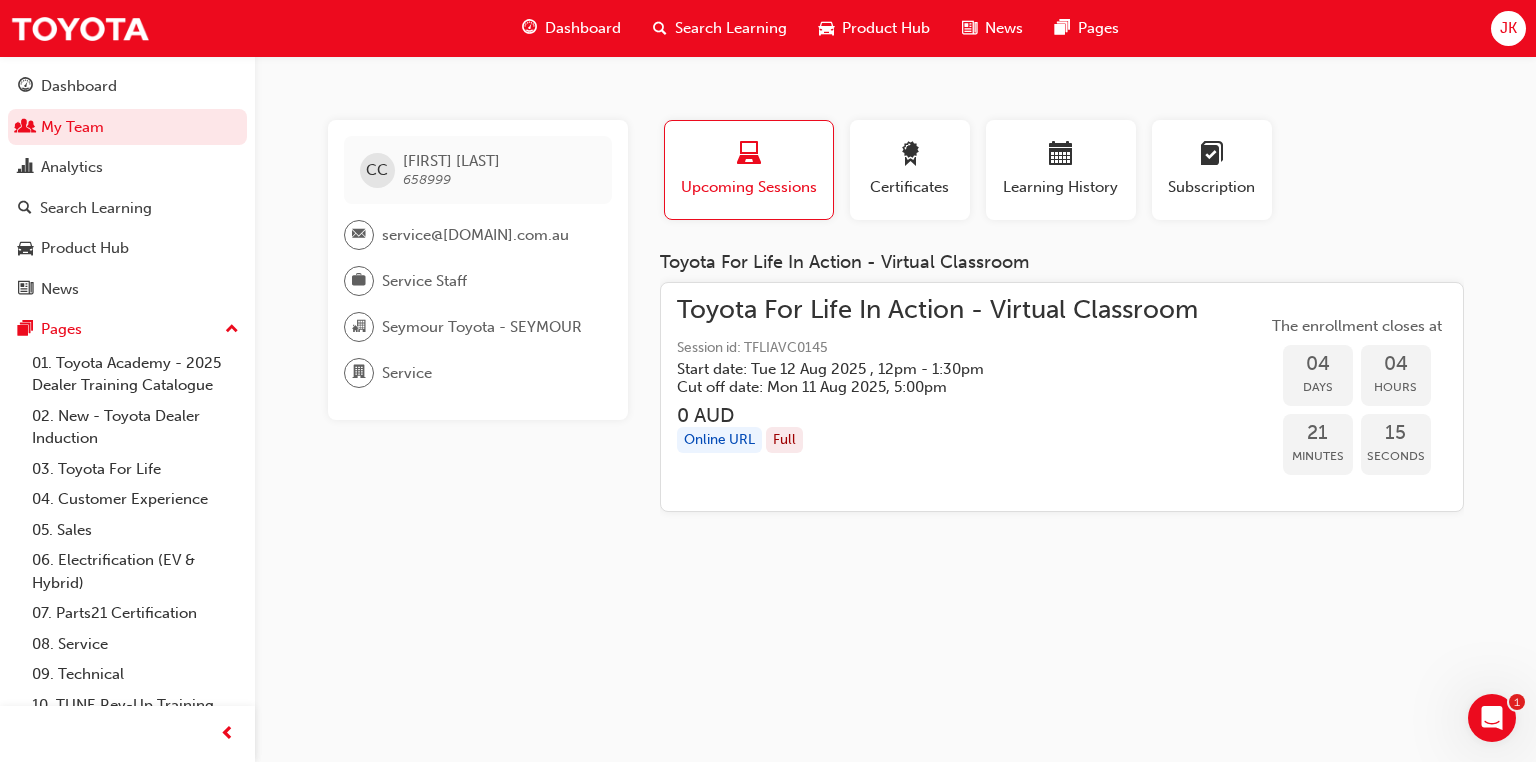 click on "Search Learning" at bounding box center [731, 28] 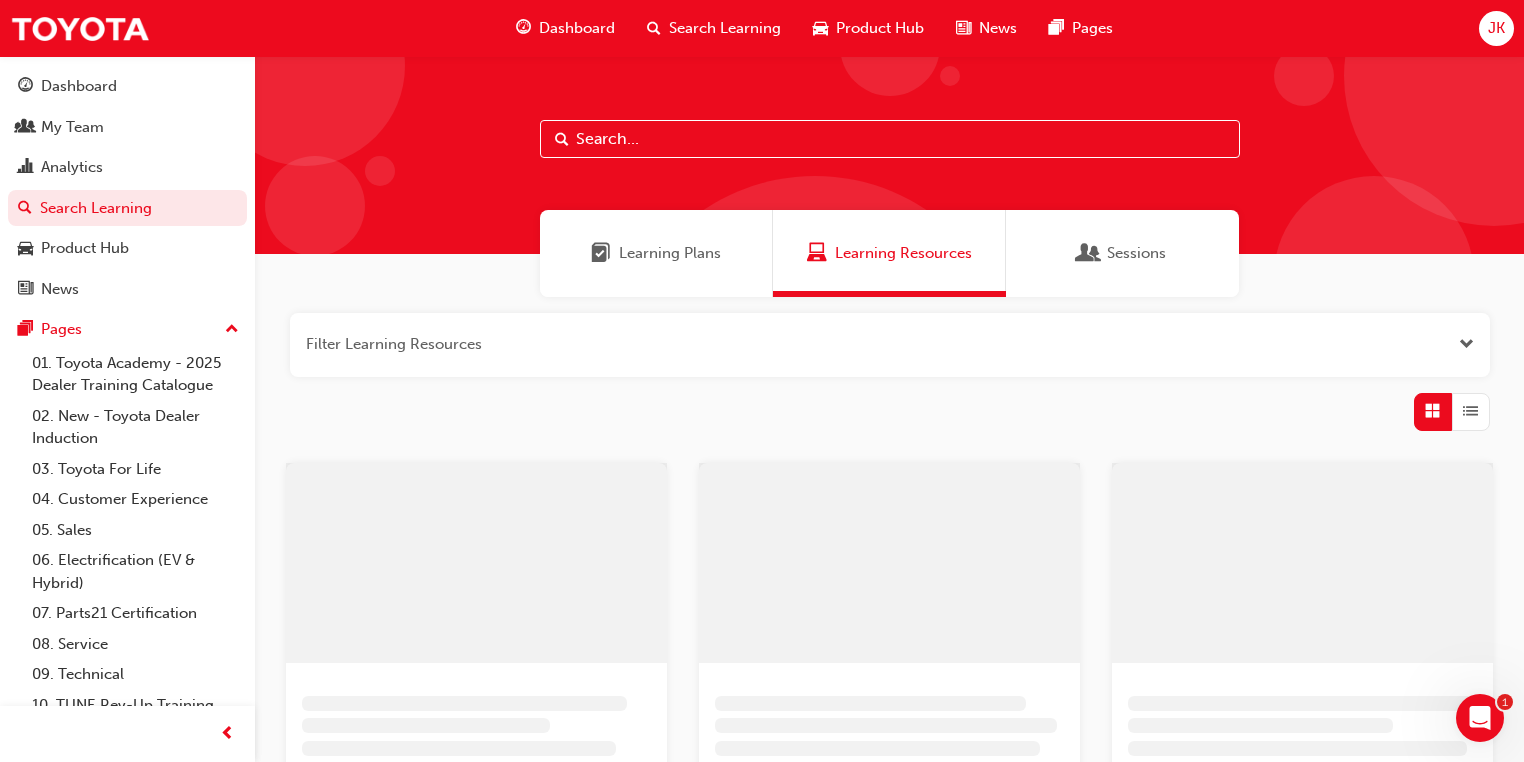 click at bounding box center (890, 139) 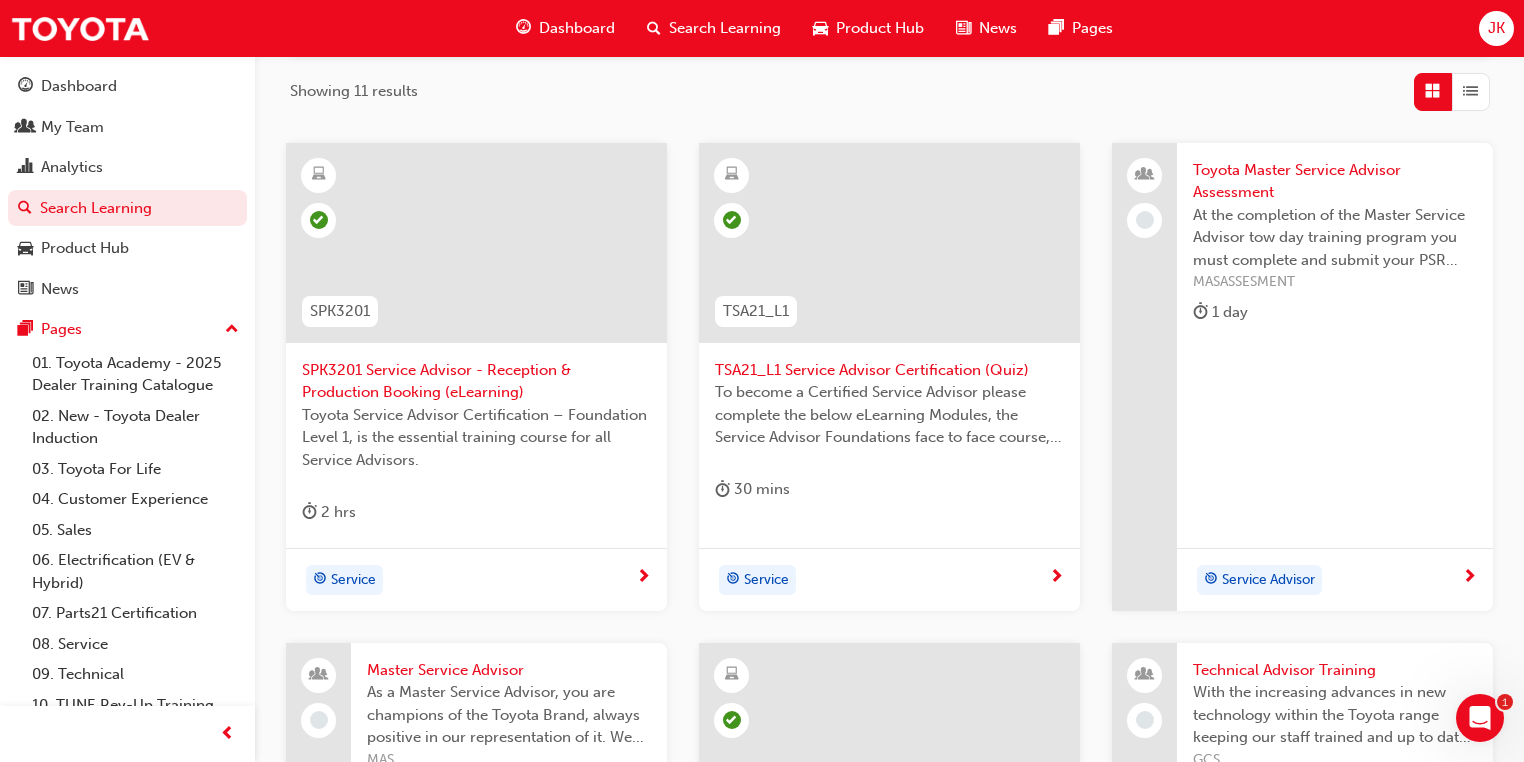 scroll, scrollTop: 0, scrollLeft: 0, axis: both 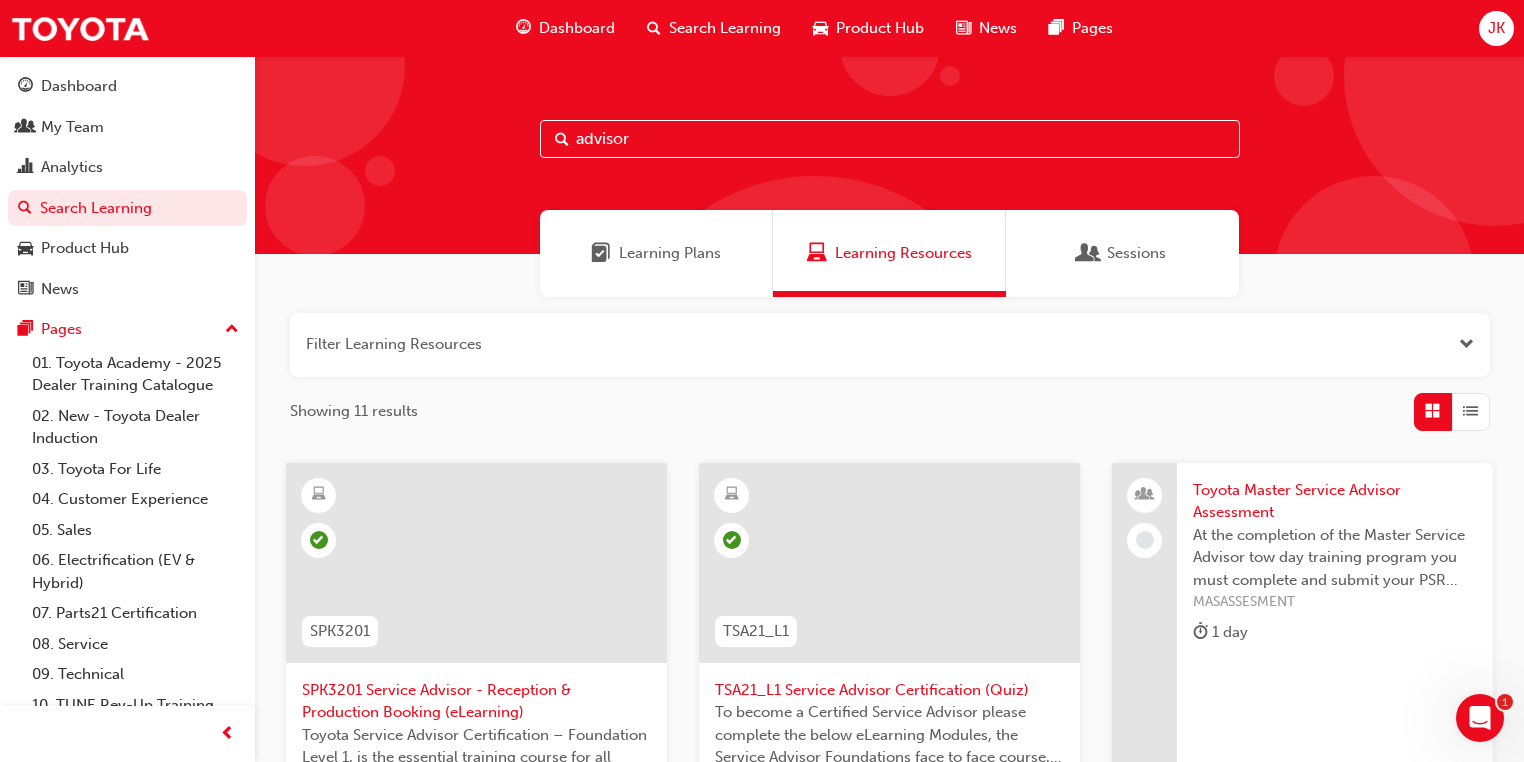 drag, startPoint x: 622, startPoint y: 140, endPoint x: 454, endPoint y: 107, distance: 171.2104 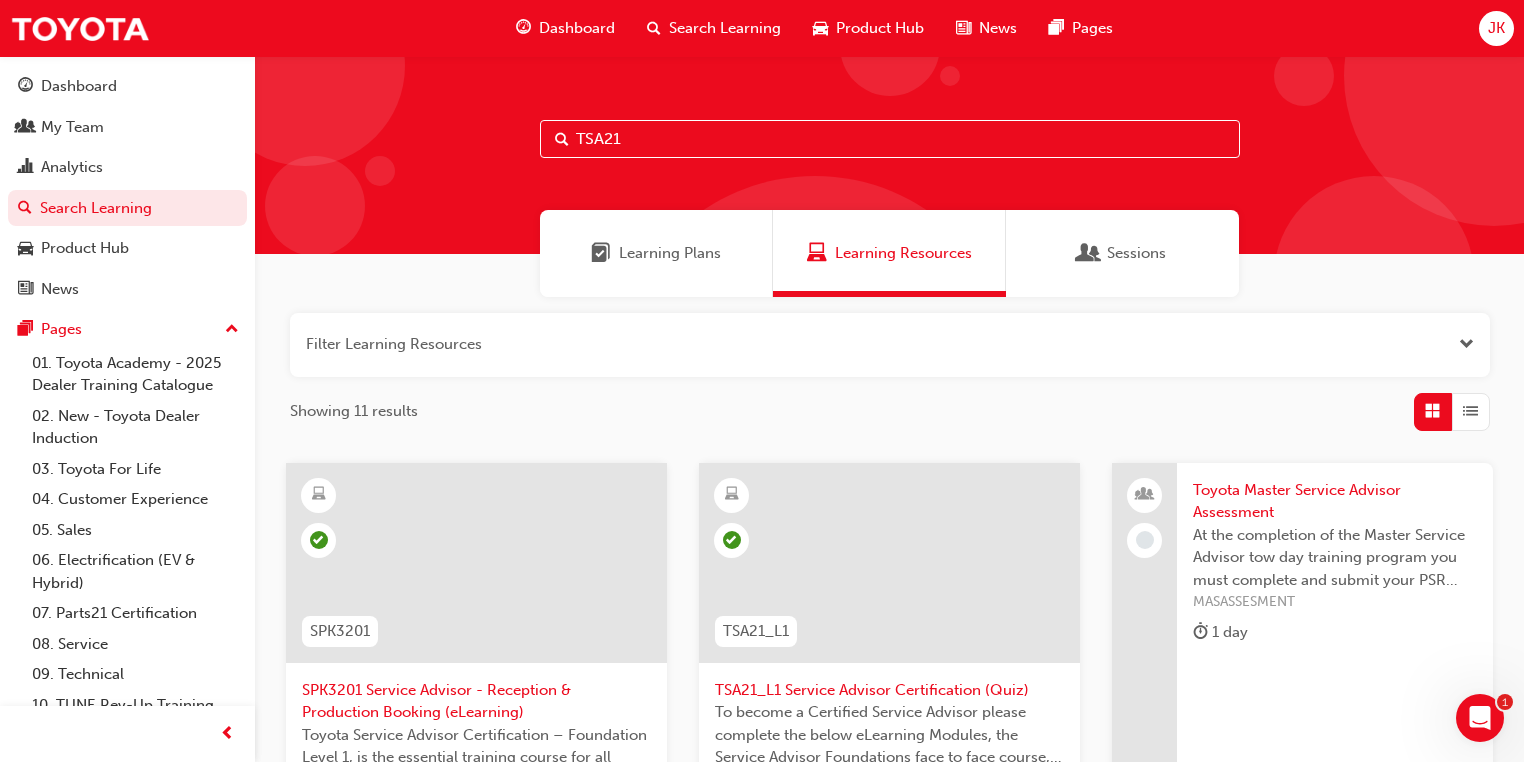 type on "TSA21" 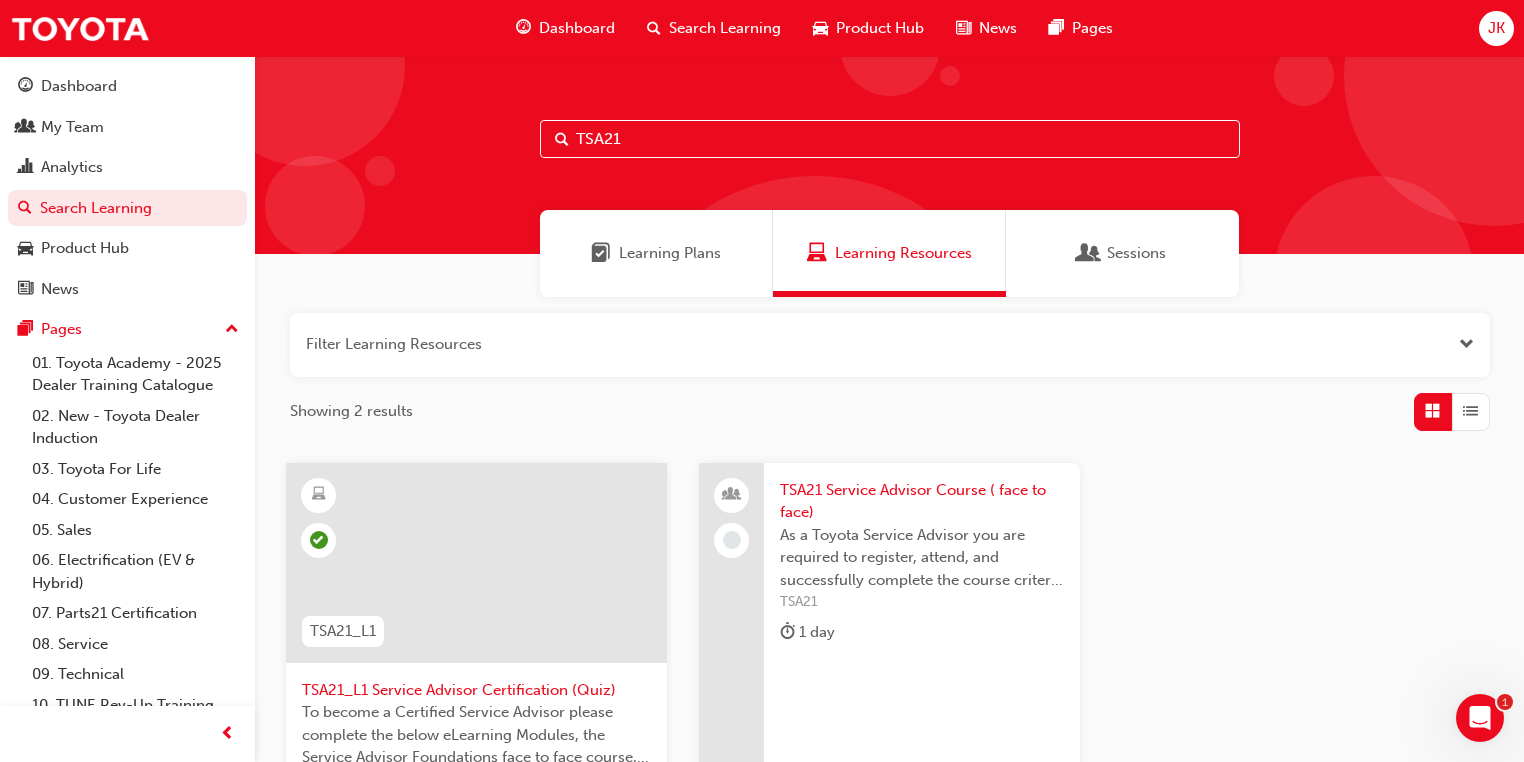 scroll, scrollTop: 160, scrollLeft: 0, axis: vertical 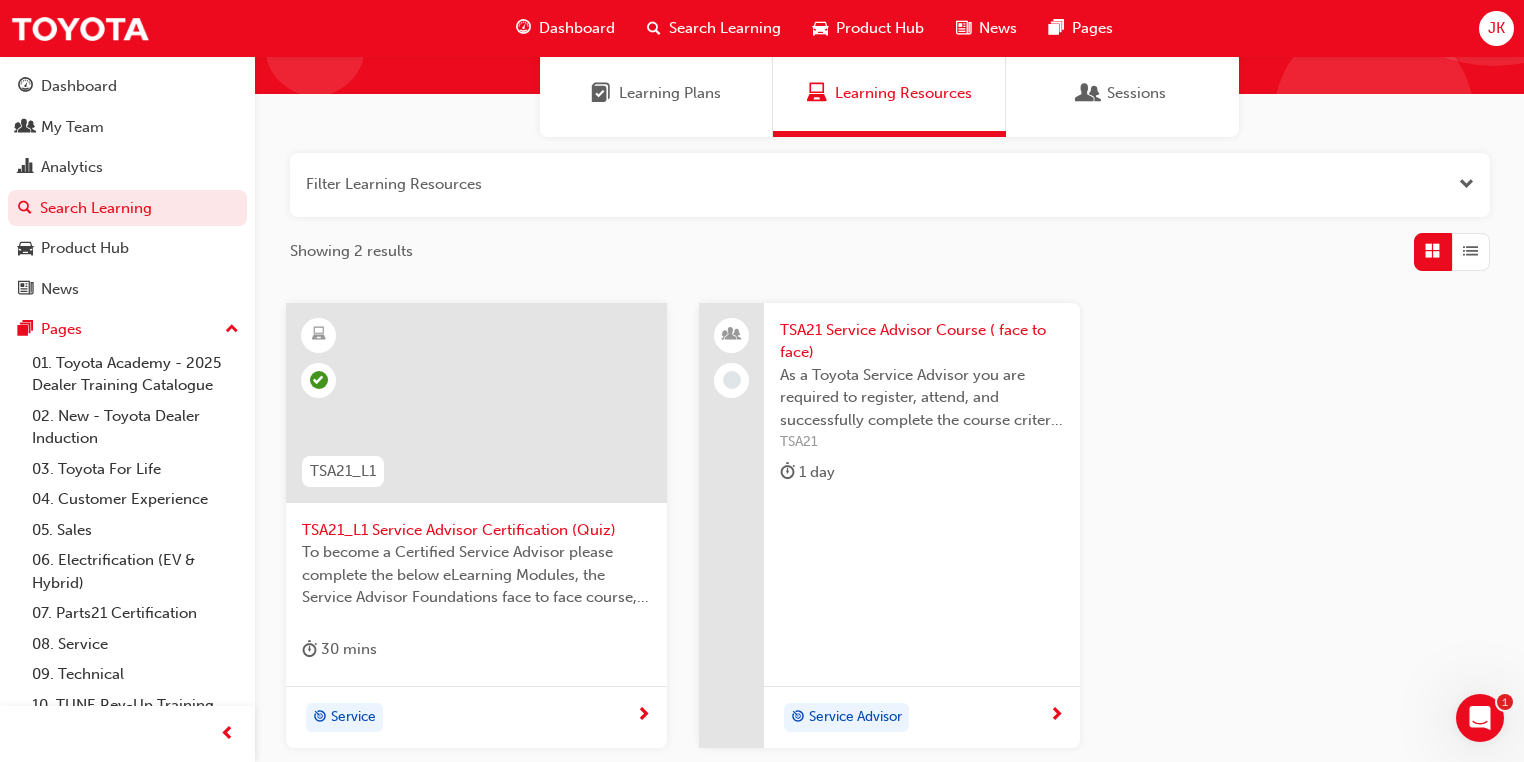click on "TSA21 Service Advisor Course ( face to face)" at bounding box center (922, 341) 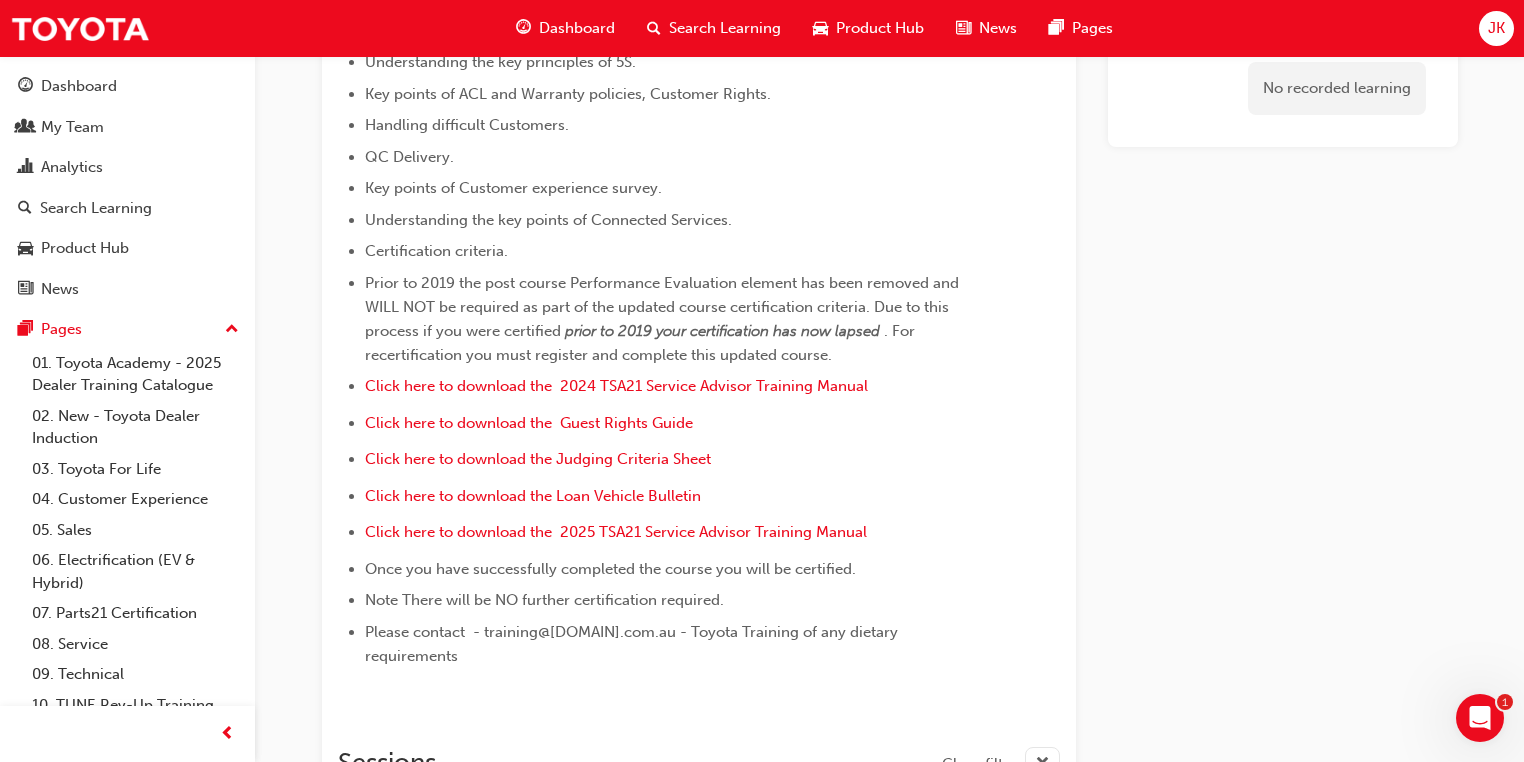 scroll, scrollTop: 1006, scrollLeft: 0, axis: vertical 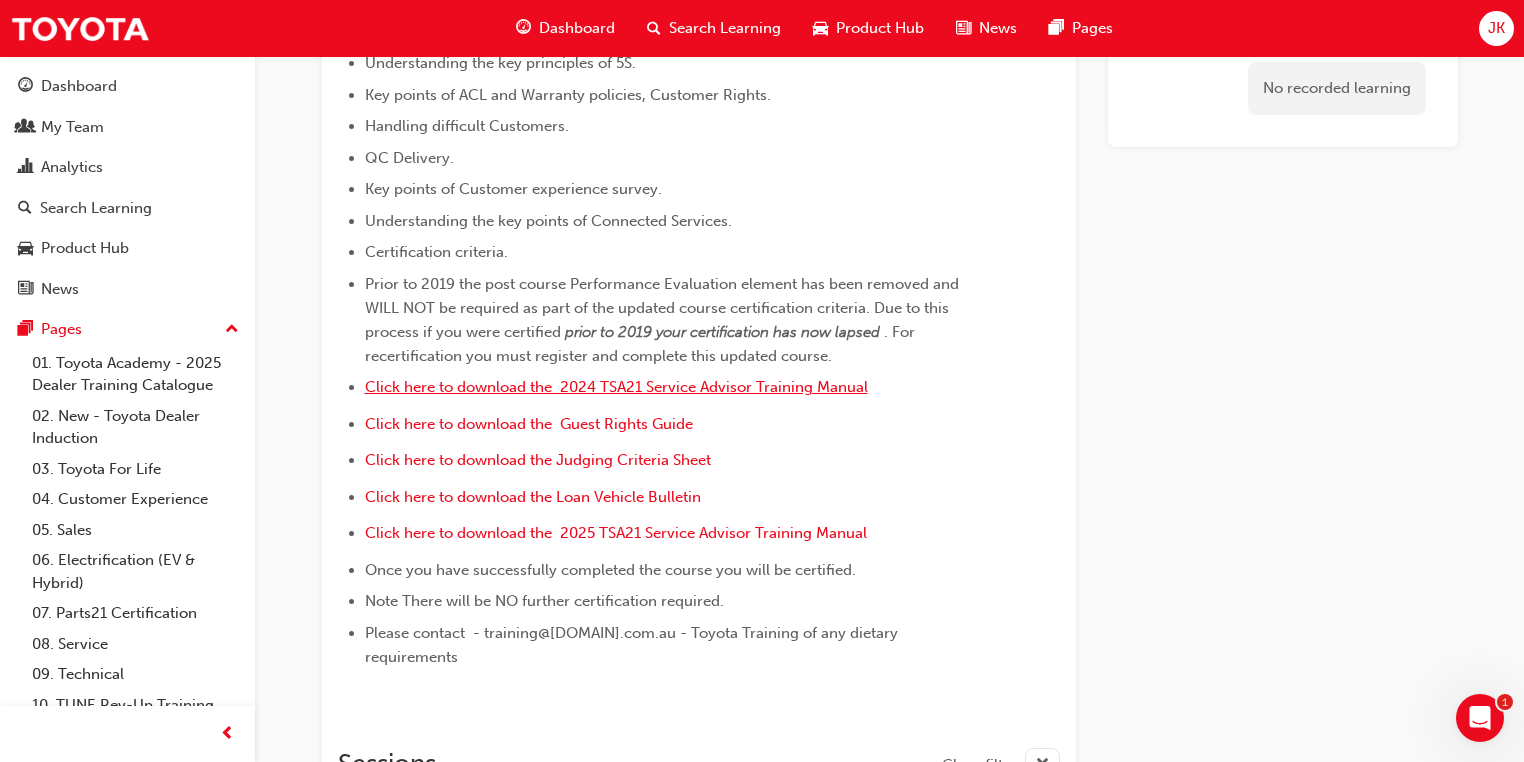 click on "Click here to download the  2024 TSA21 Service Advisor Training Manual" at bounding box center [616, 387] 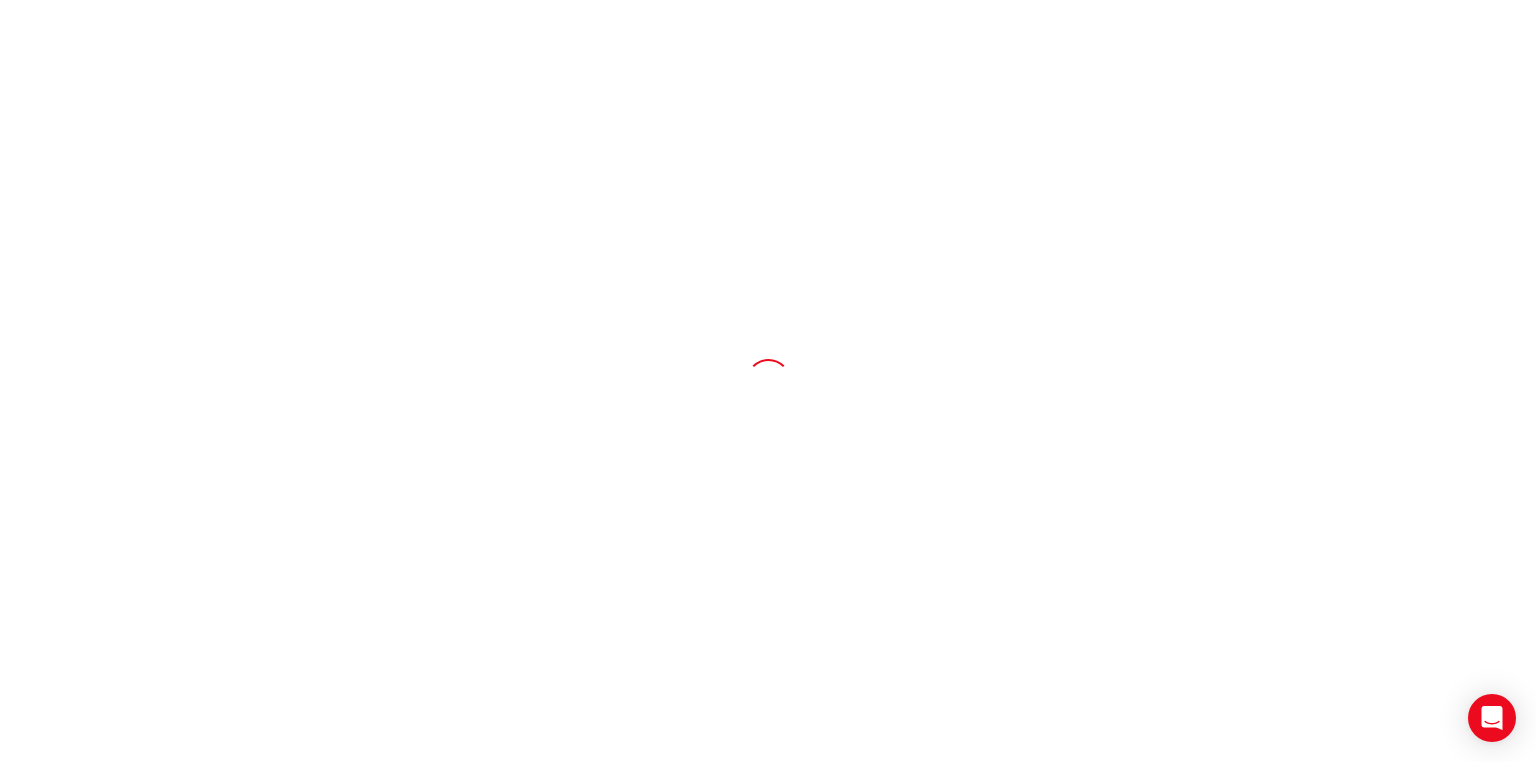 scroll, scrollTop: 0, scrollLeft: 0, axis: both 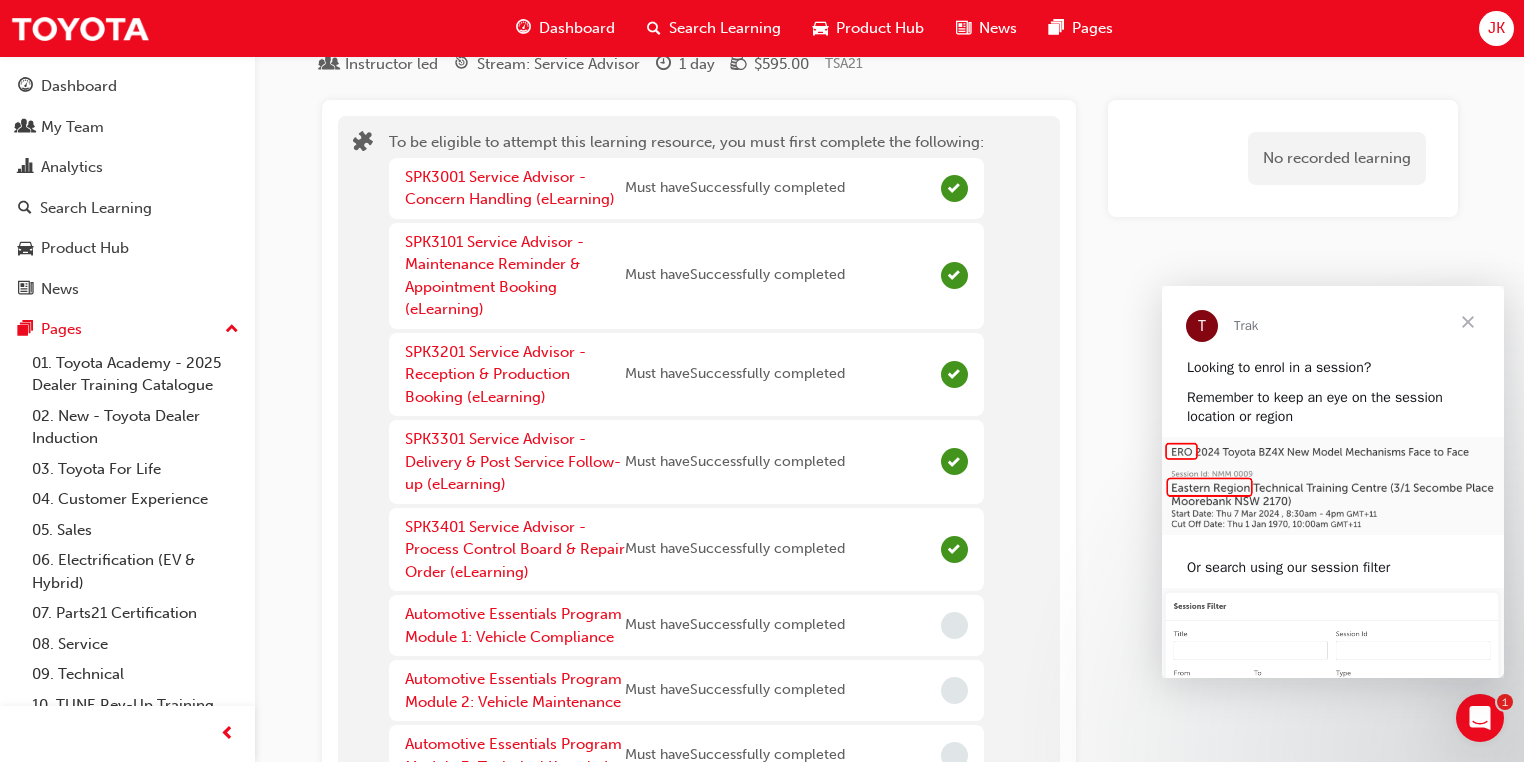 click at bounding box center [1468, 322] 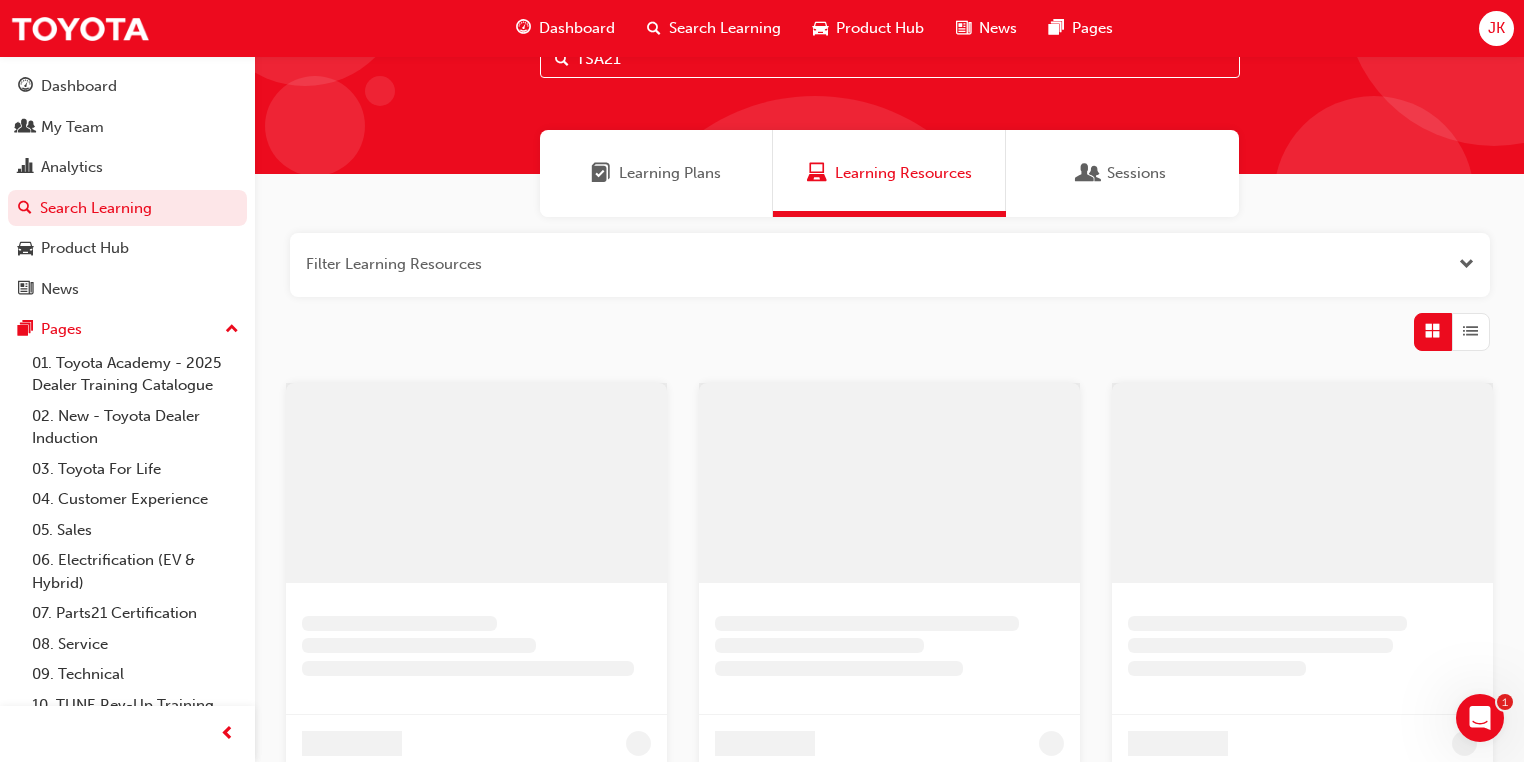 scroll, scrollTop: 0, scrollLeft: 0, axis: both 